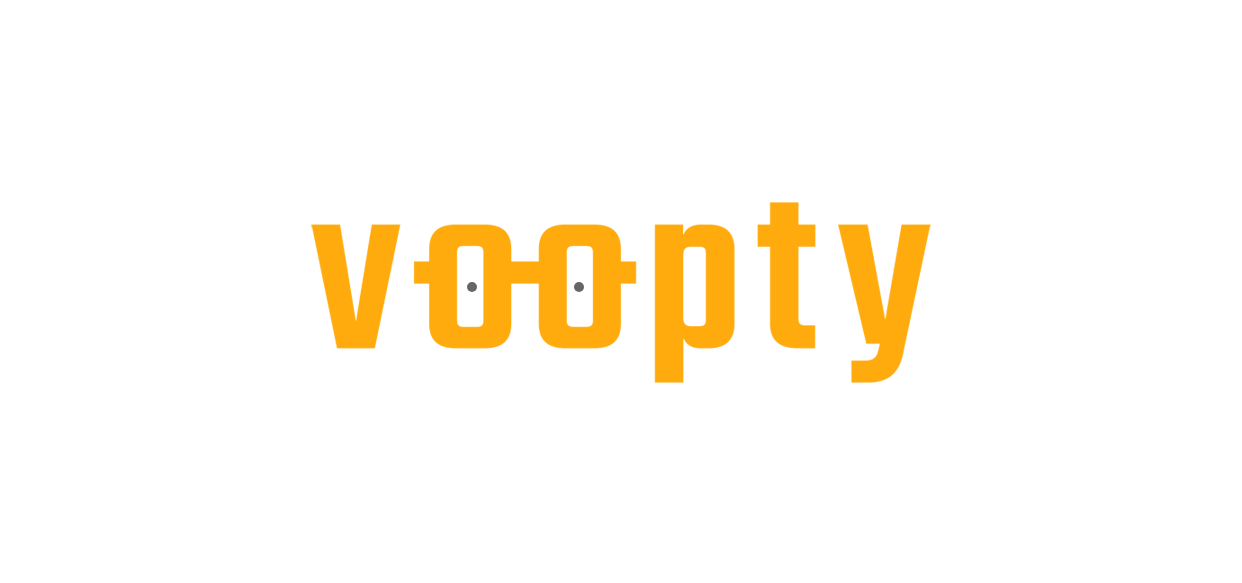 scroll, scrollTop: 0, scrollLeft: 0, axis: both 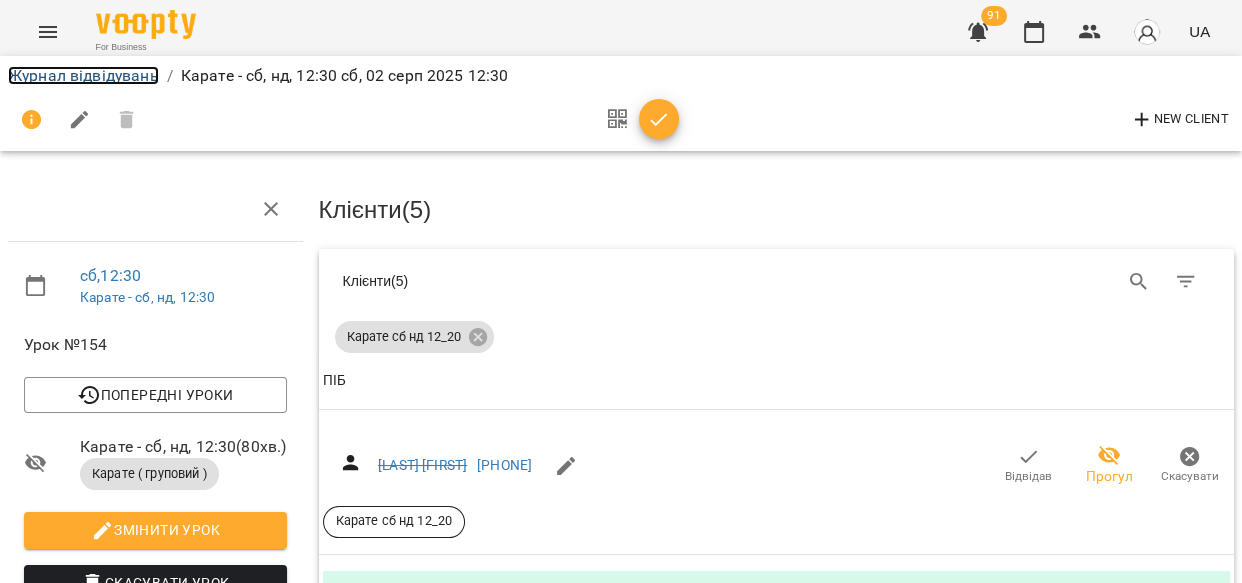 click on "Журнал відвідувань" at bounding box center (83, 75) 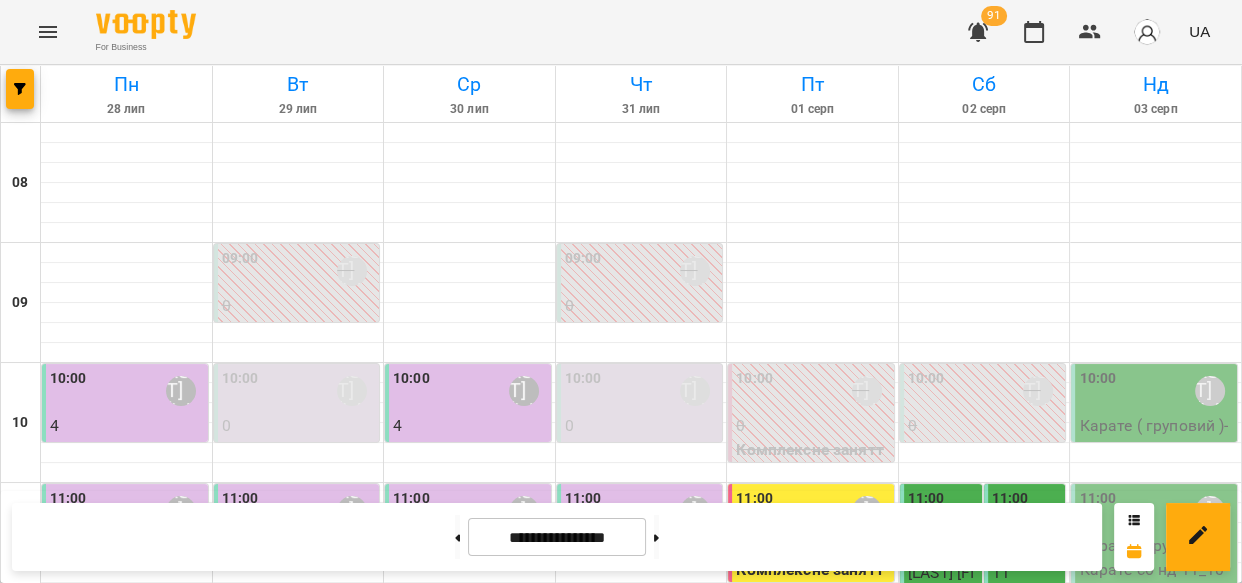 scroll, scrollTop: 64, scrollLeft: 0, axis: vertical 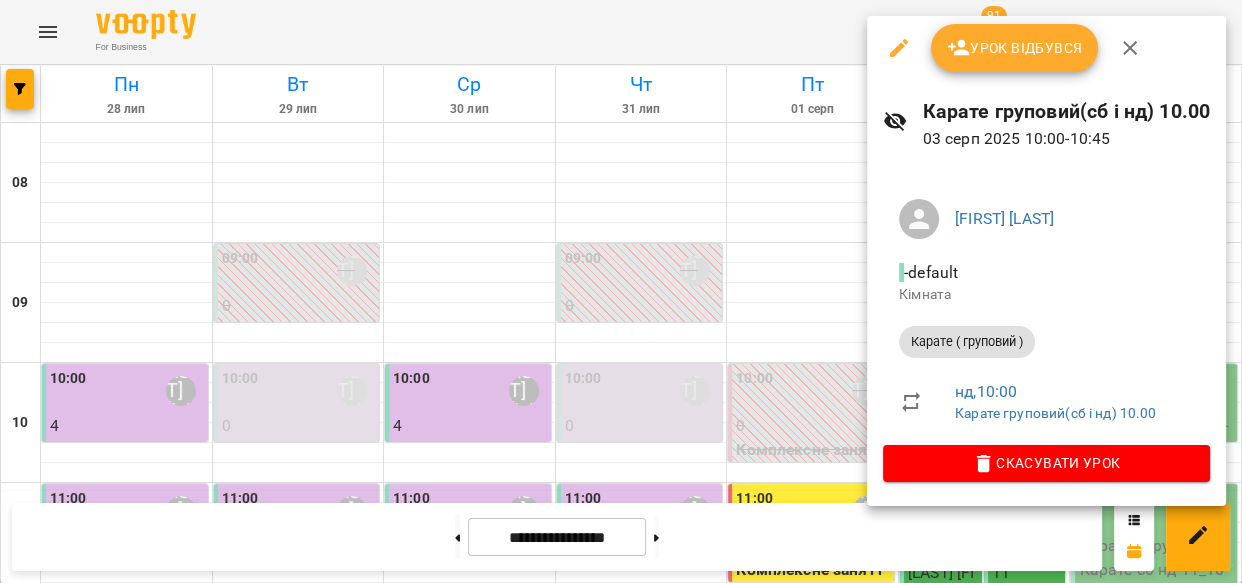 click on "Скасувати Урок" at bounding box center [1046, 463] 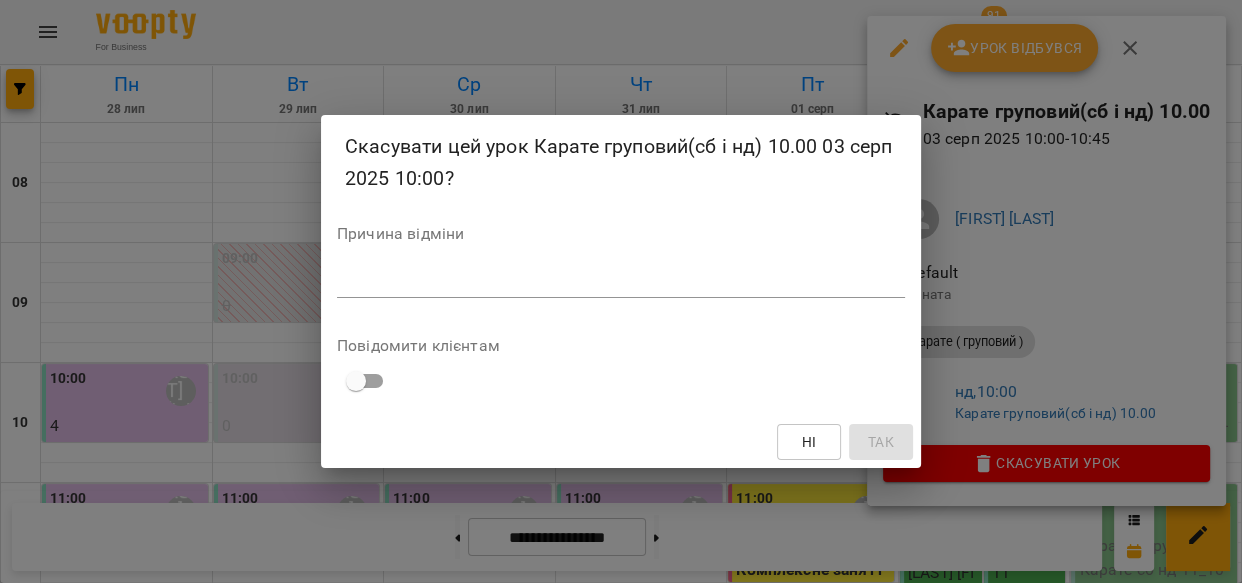click at bounding box center [621, 281] 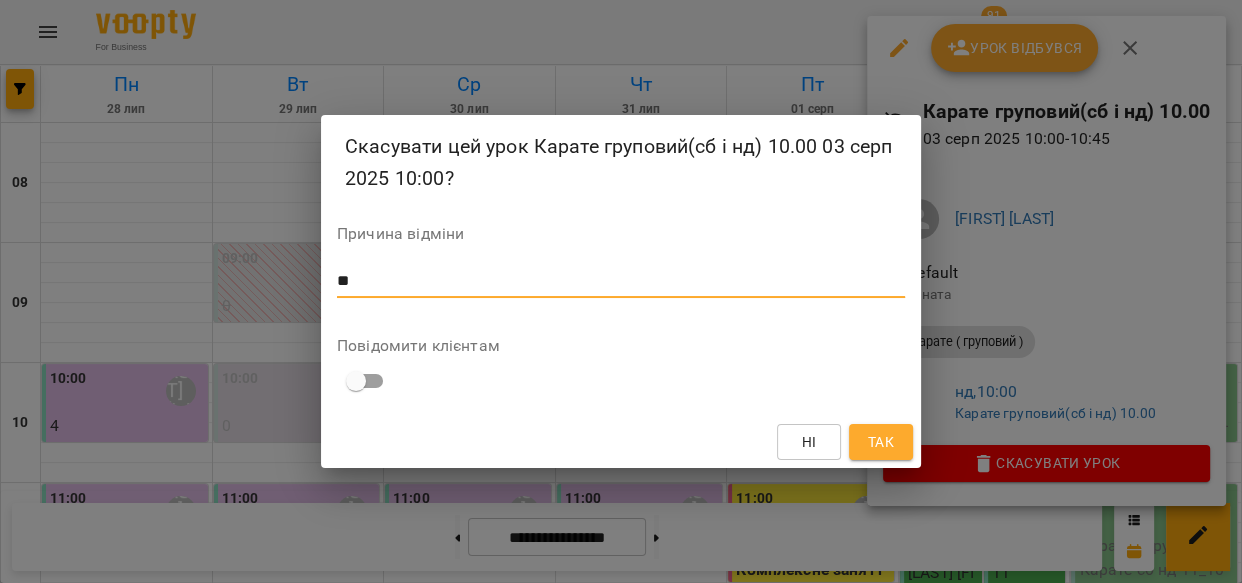 type on "**" 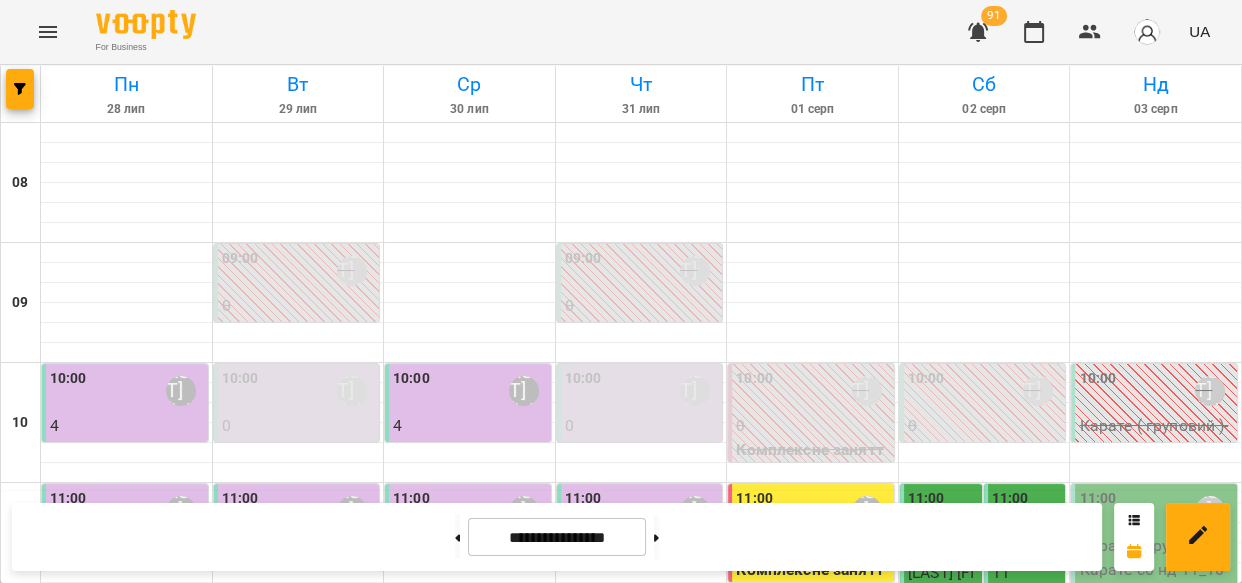 scroll, scrollTop: 115, scrollLeft: 0, axis: vertical 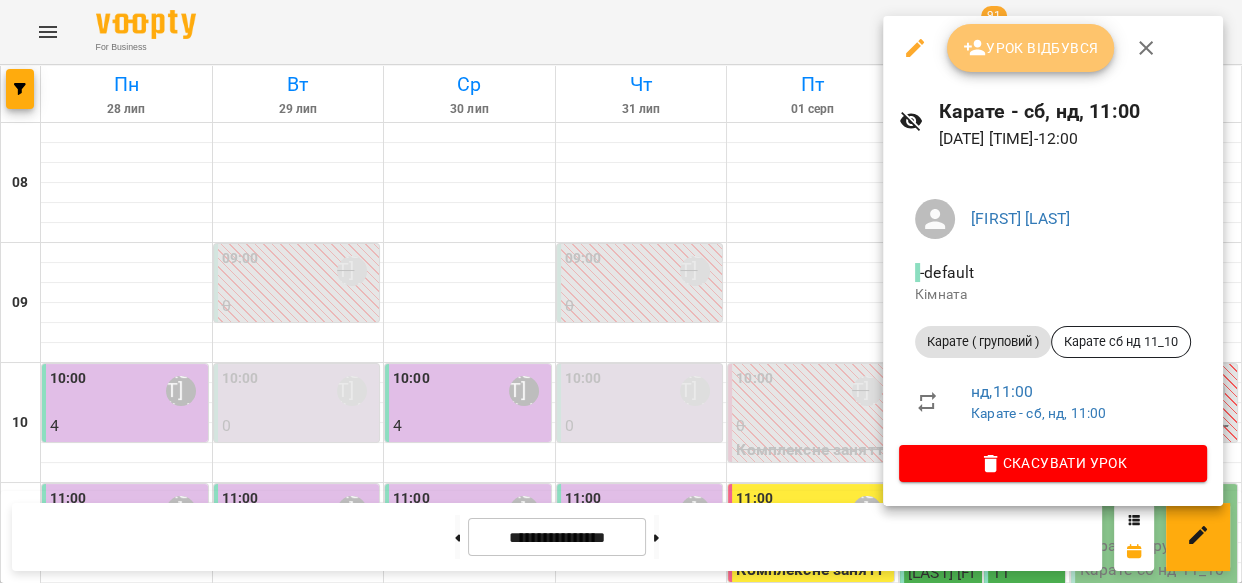 click on "Урок відбувся" at bounding box center [1031, 48] 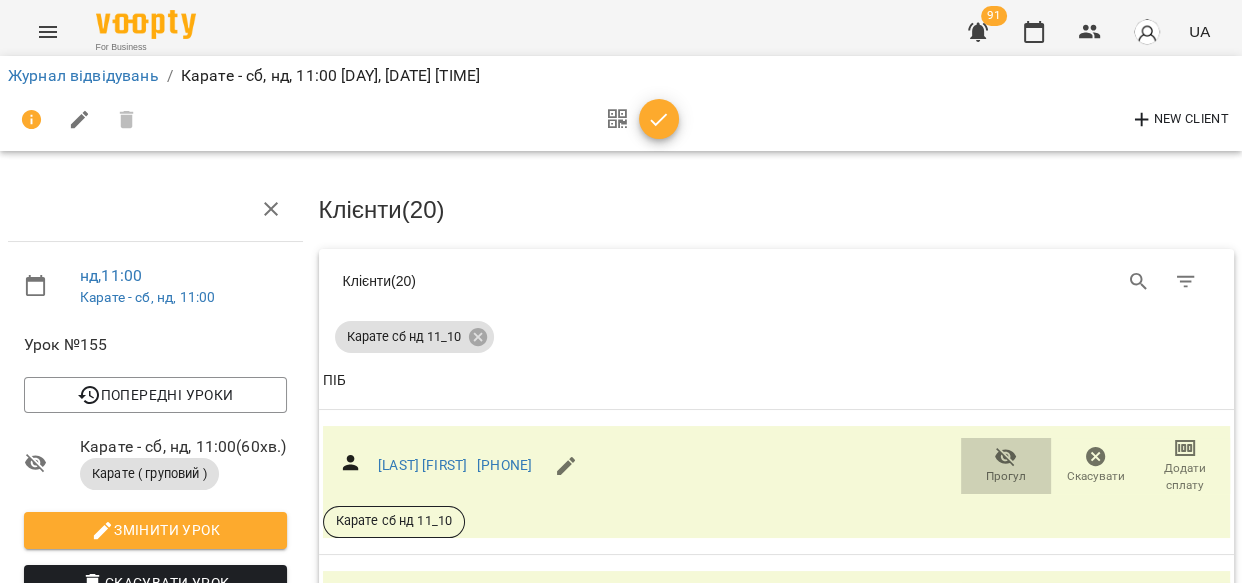 click on "Прогул" at bounding box center (1006, 476) 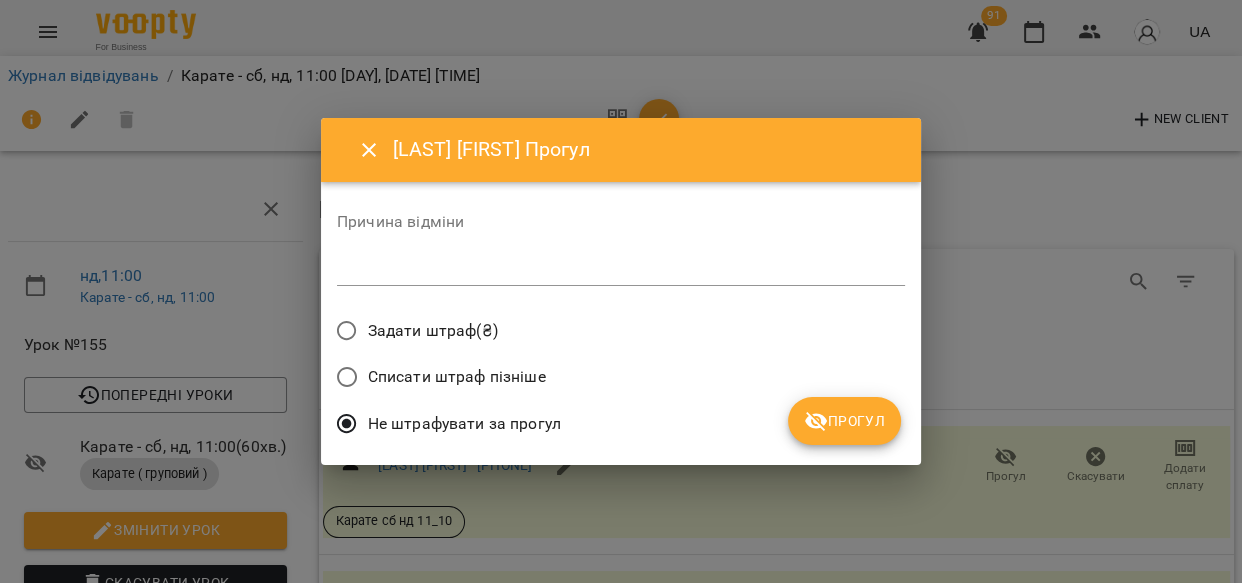 click on "Прогул" at bounding box center (844, 421) 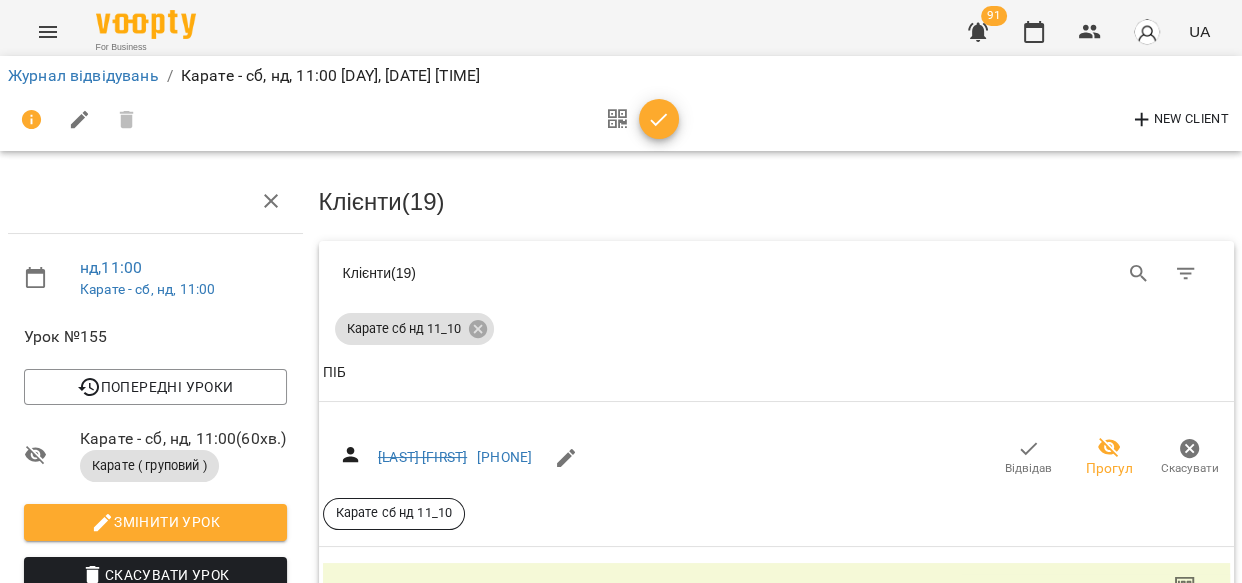 scroll, scrollTop: 230, scrollLeft: 0, axis: vertical 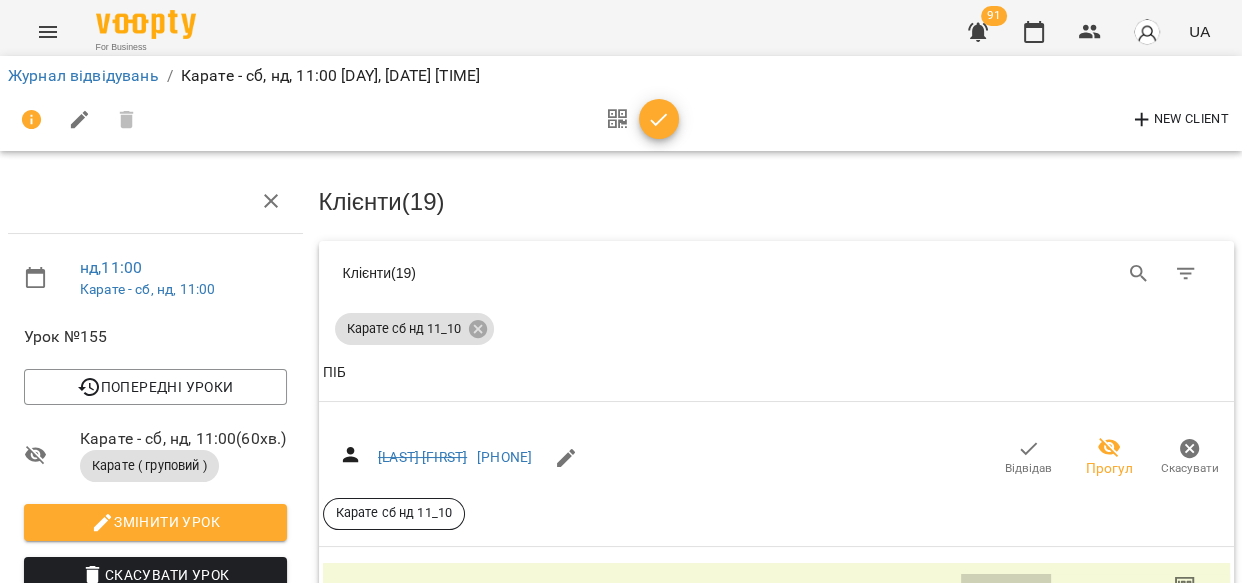 click on "Прогул" at bounding box center (1006, 613) 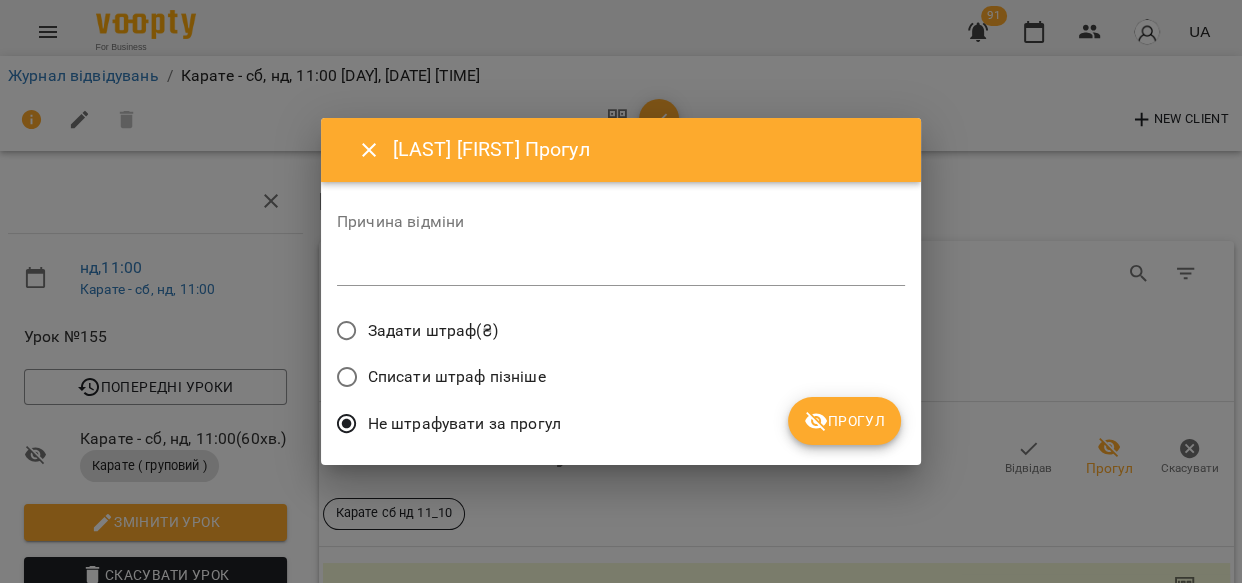 click on "Прогул" at bounding box center (844, 421) 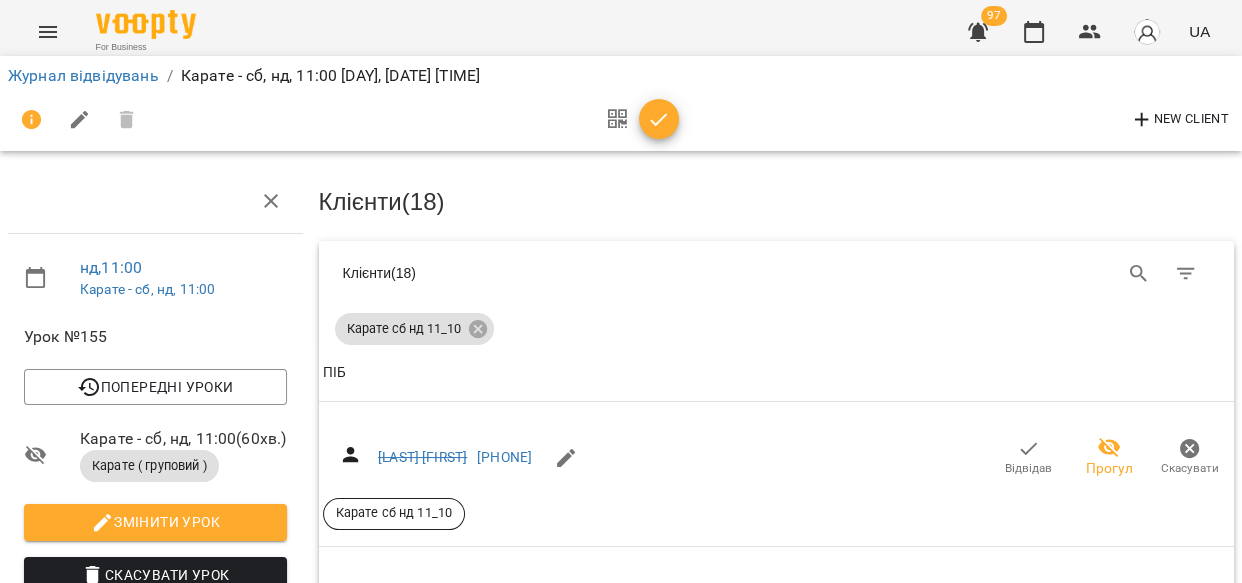 scroll, scrollTop: 593, scrollLeft: 0, axis: vertical 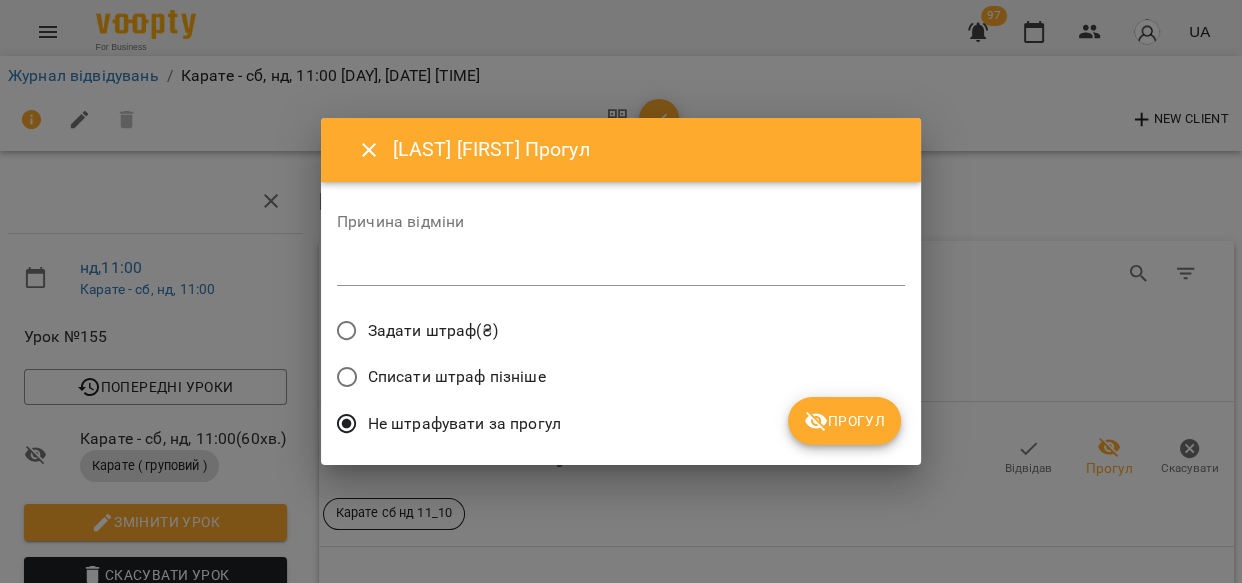 click on "Прогул" at bounding box center [844, 421] 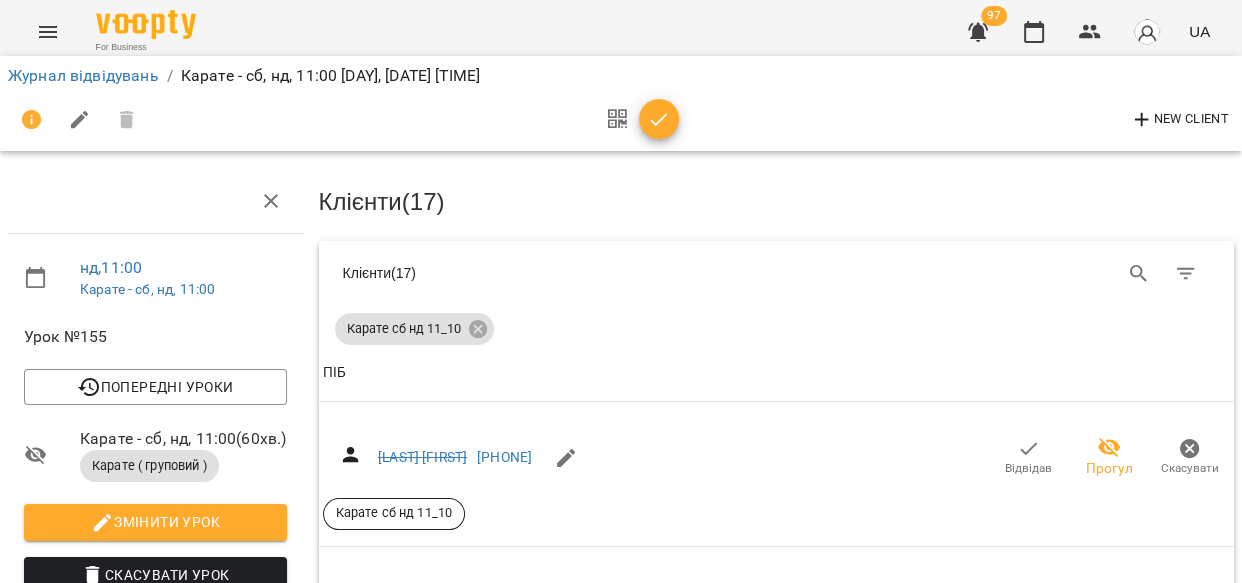 scroll, scrollTop: 1030, scrollLeft: 0, axis: vertical 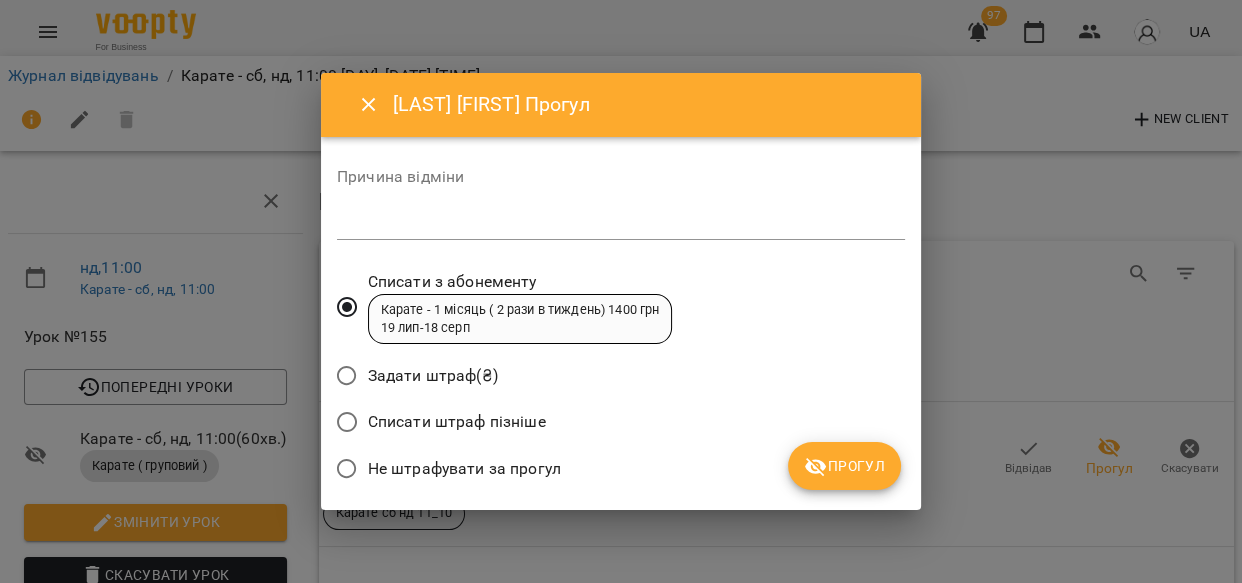 click on "Прогул" at bounding box center [844, 466] 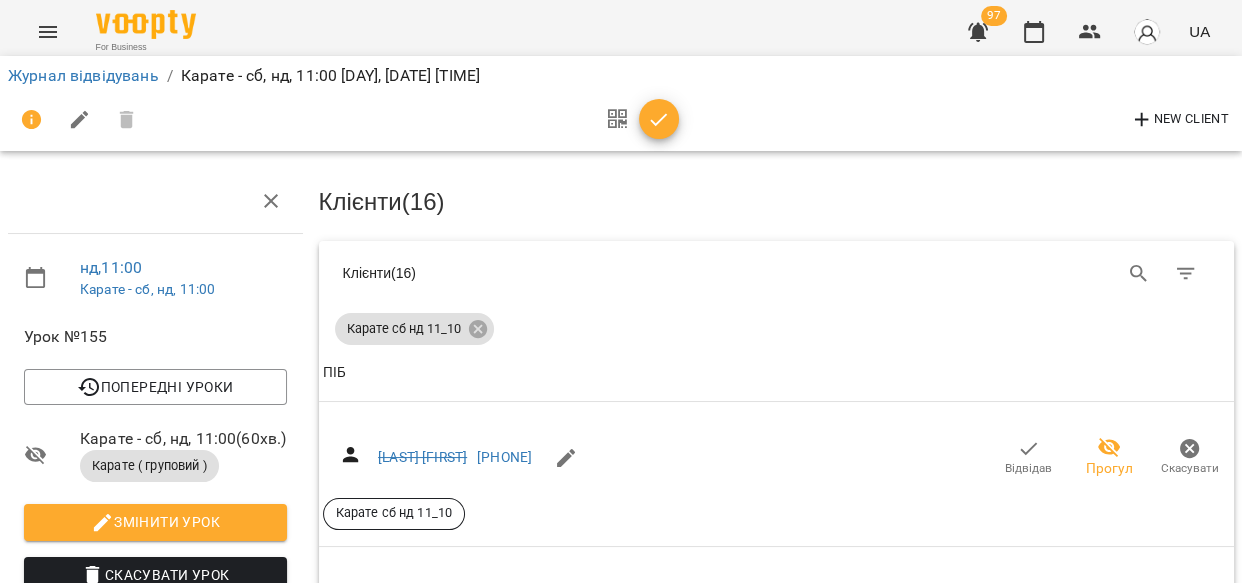 scroll, scrollTop: 1478, scrollLeft: 0, axis: vertical 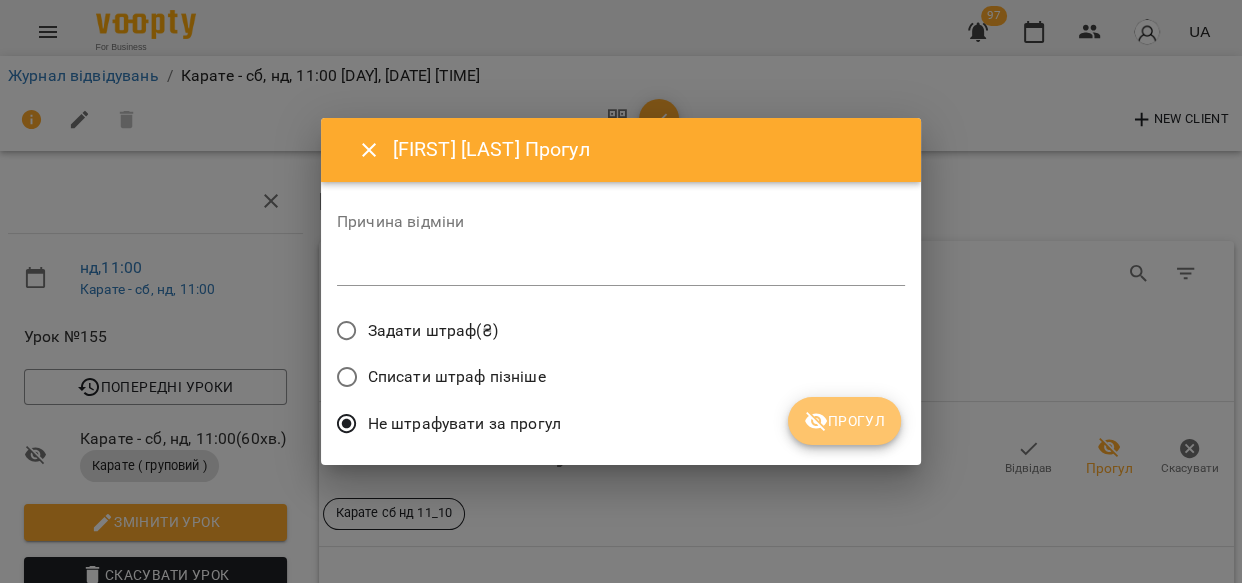 click on "Прогул" at bounding box center (844, 421) 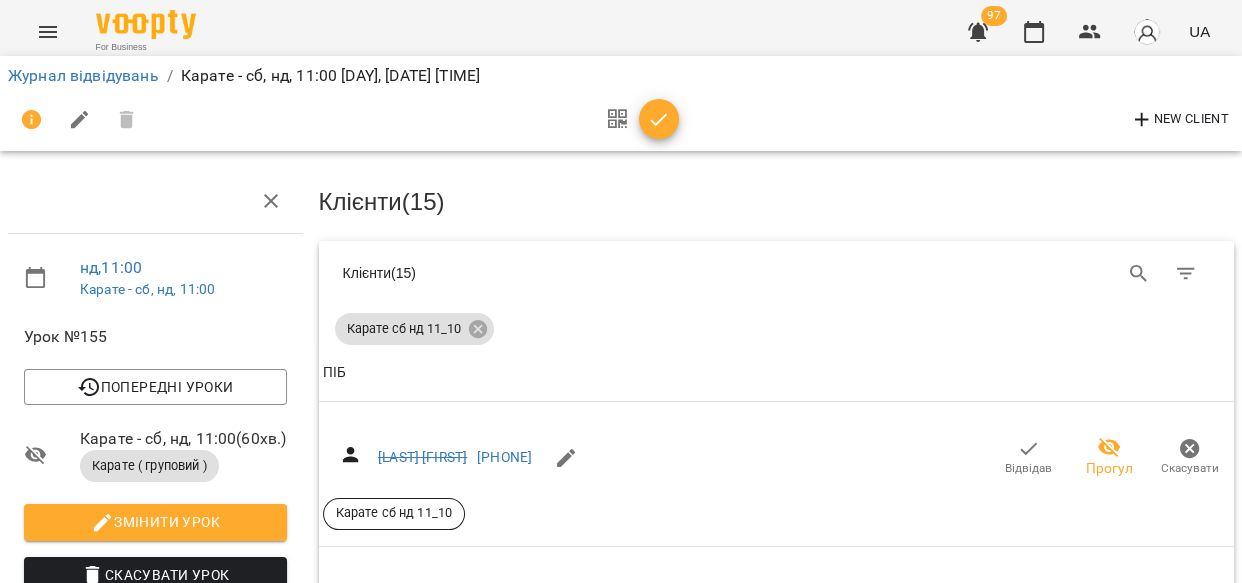 scroll, scrollTop: 1854, scrollLeft: 0, axis: vertical 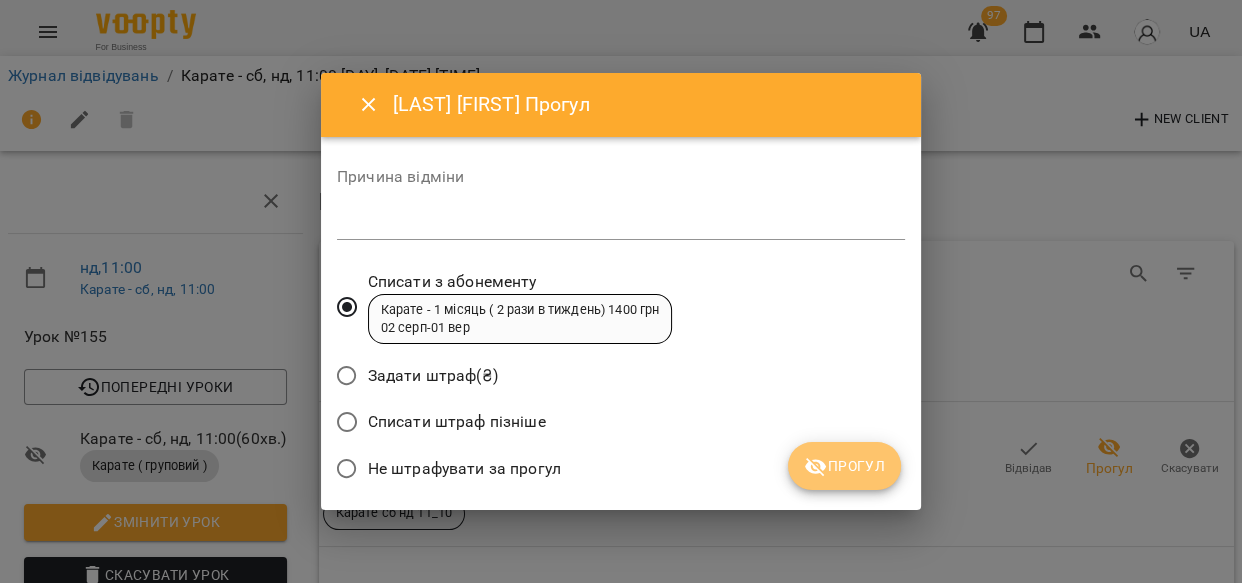 click on "Прогул" at bounding box center (844, 466) 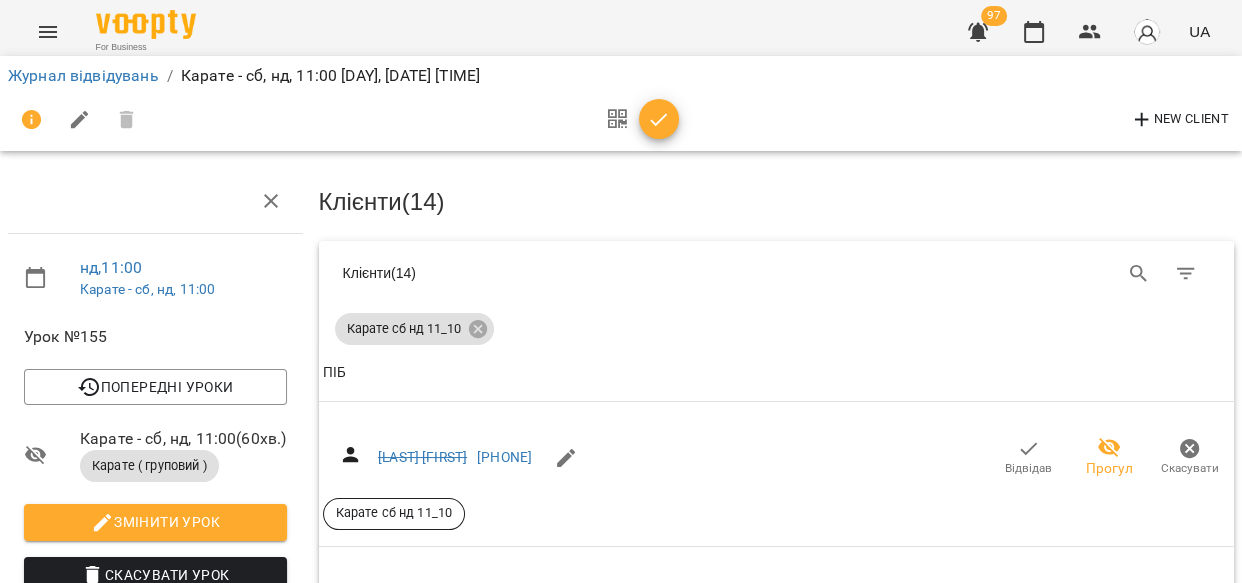 scroll, scrollTop: 1963, scrollLeft: 0, axis: vertical 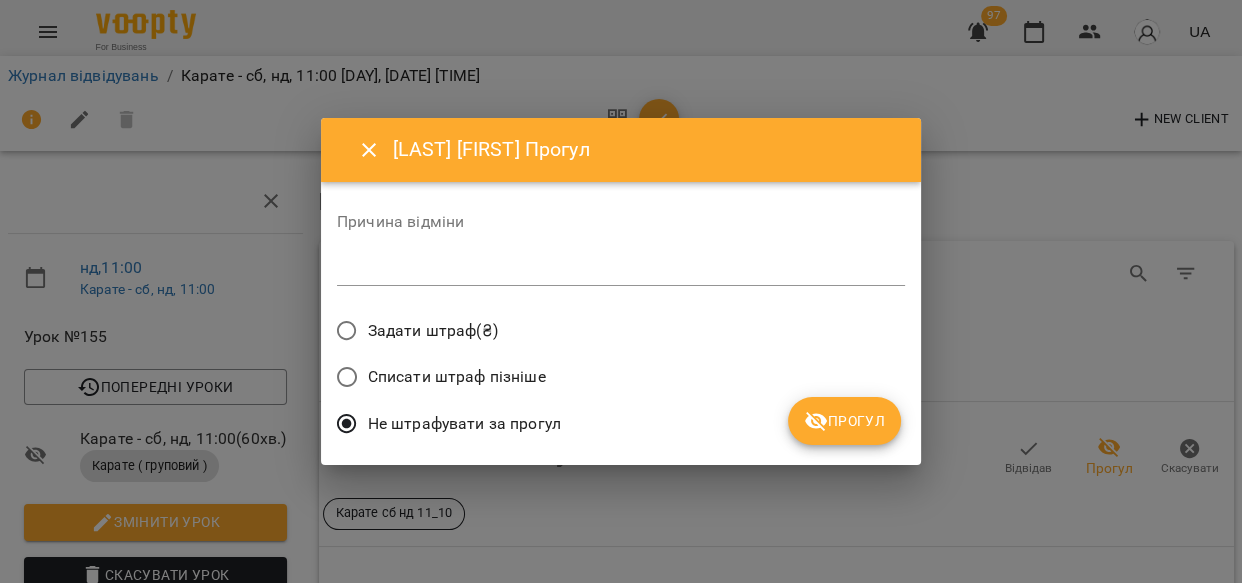 click on "Прогул" at bounding box center [844, 421] 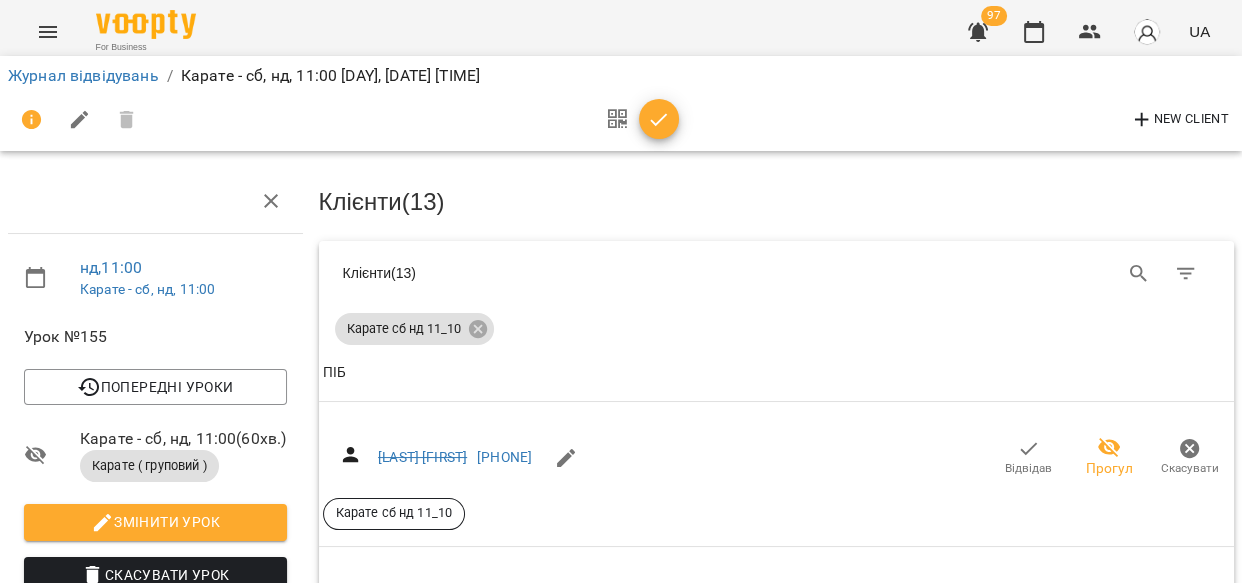 scroll, scrollTop: 2702, scrollLeft: 0, axis: vertical 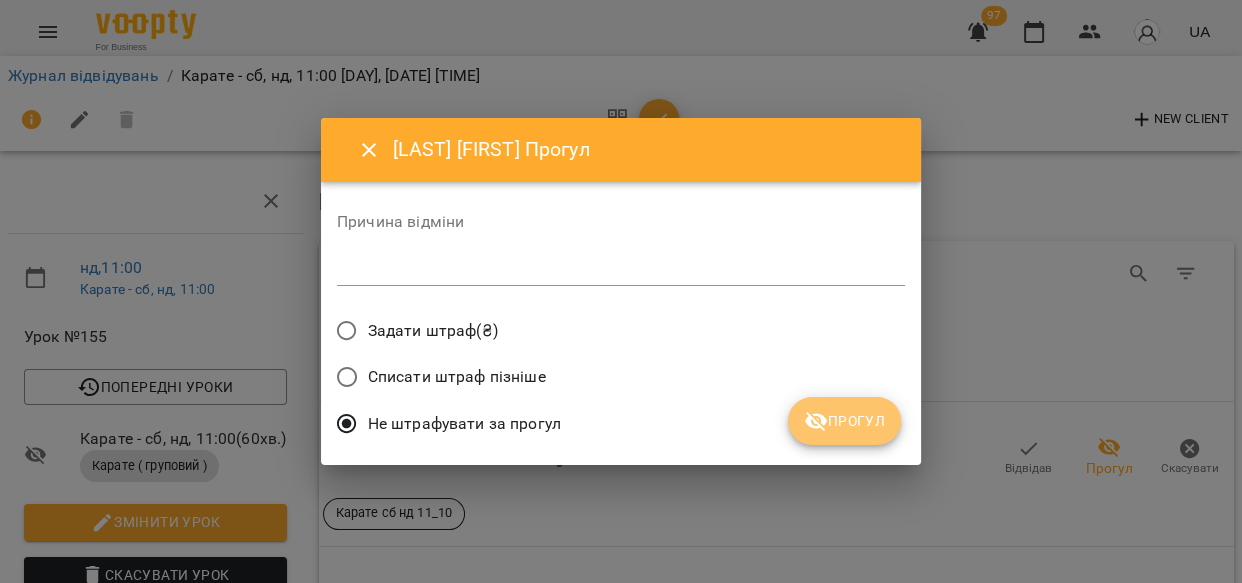 click on "Прогул" at bounding box center (844, 421) 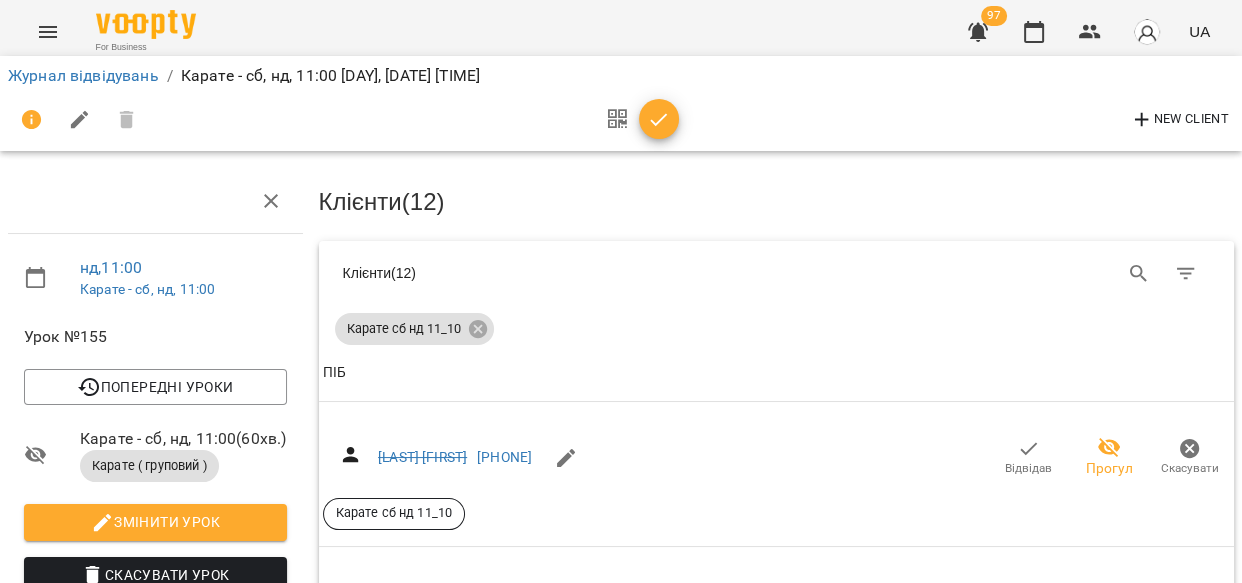 scroll, scrollTop: 2943, scrollLeft: 0, axis: vertical 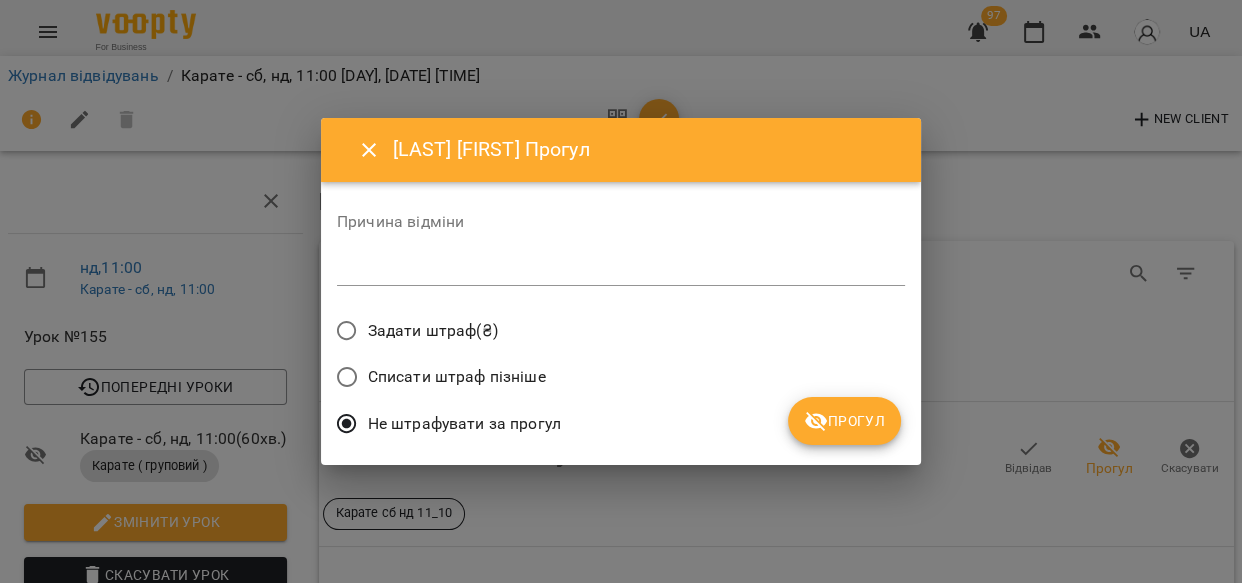 click on "Прогул" at bounding box center (844, 421) 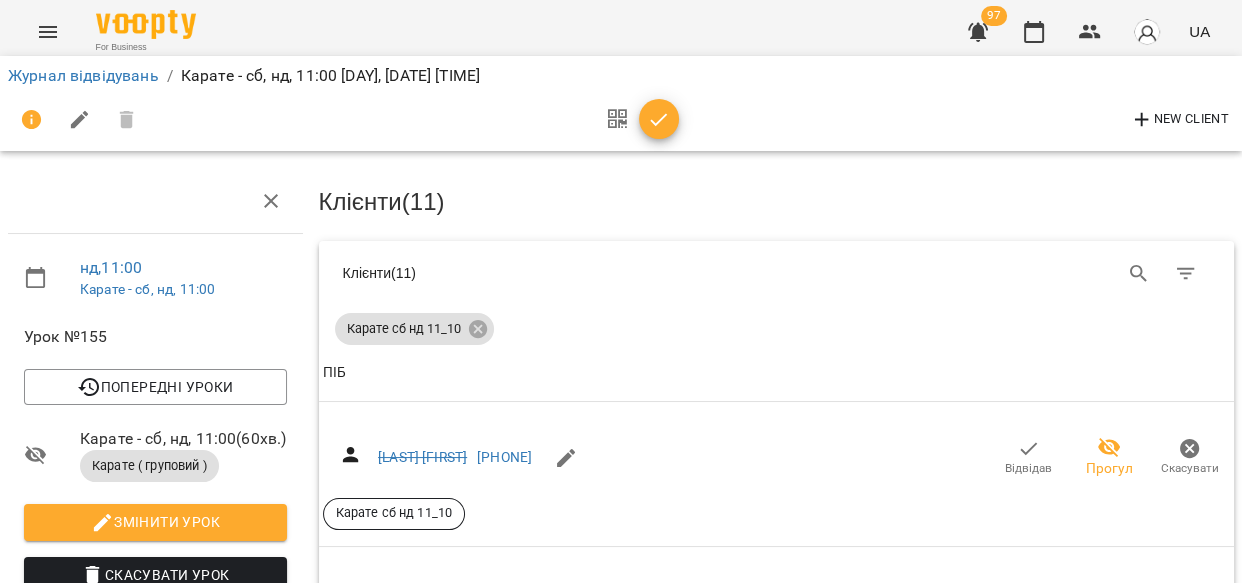 click 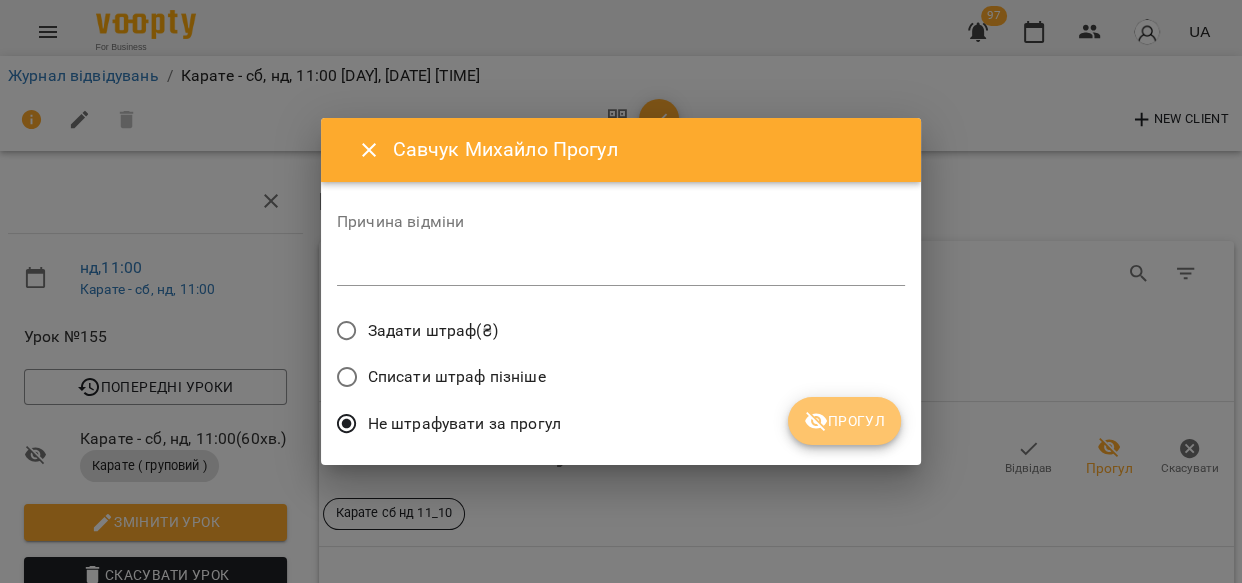 click on "Прогул" at bounding box center (844, 421) 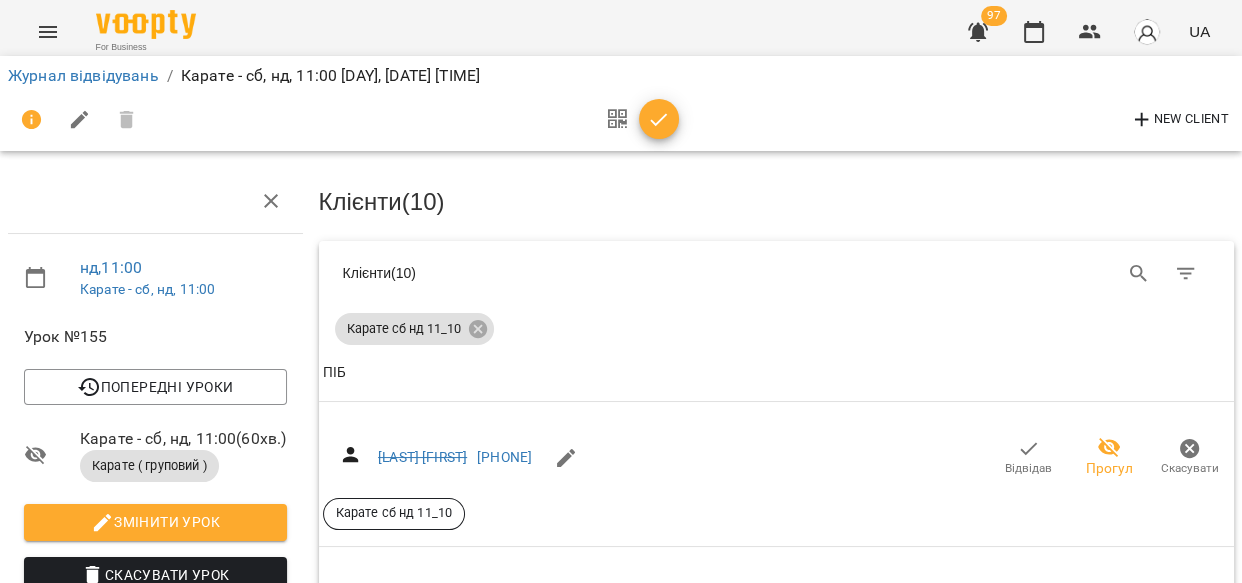 scroll, scrollTop: 3320, scrollLeft: 0, axis: vertical 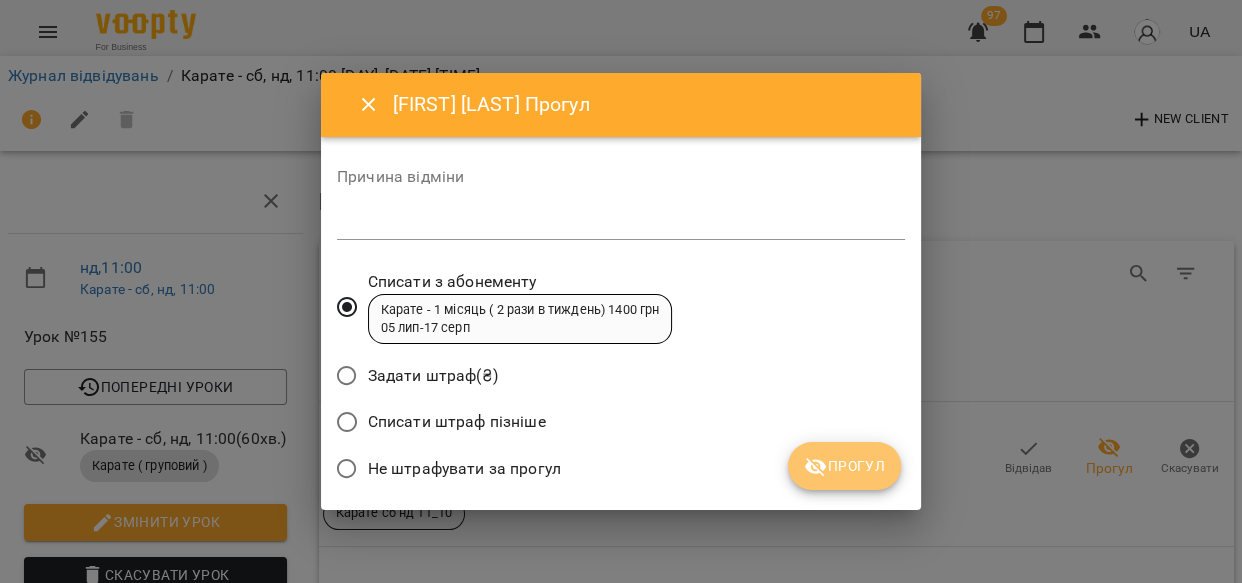 click on "Прогул" at bounding box center [844, 466] 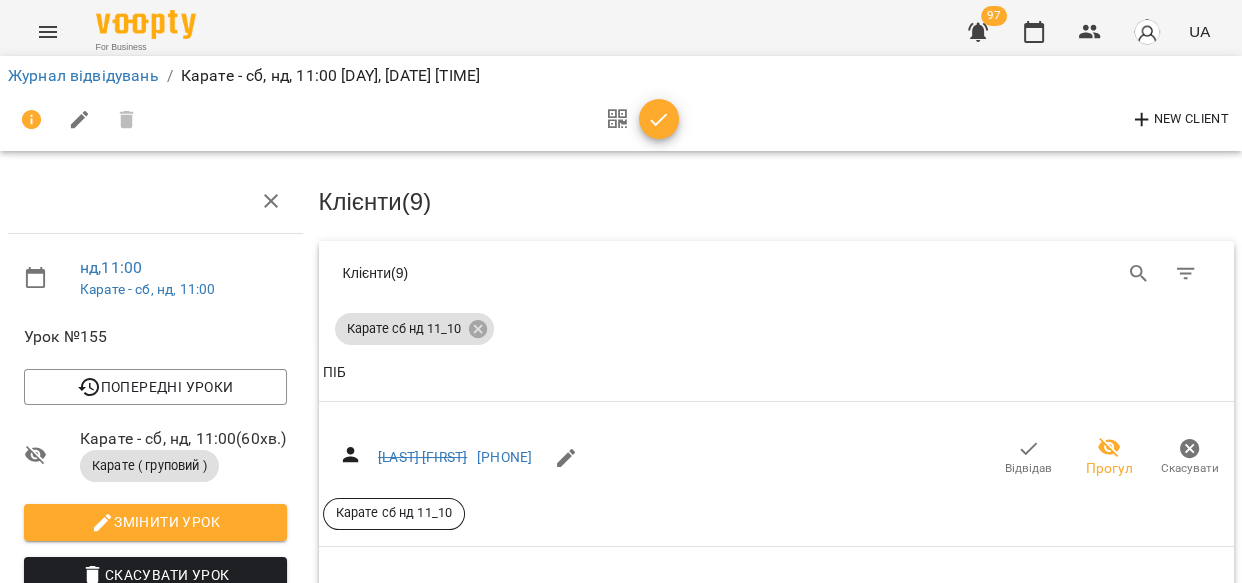 scroll, scrollTop: 3394, scrollLeft: 0, axis: vertical 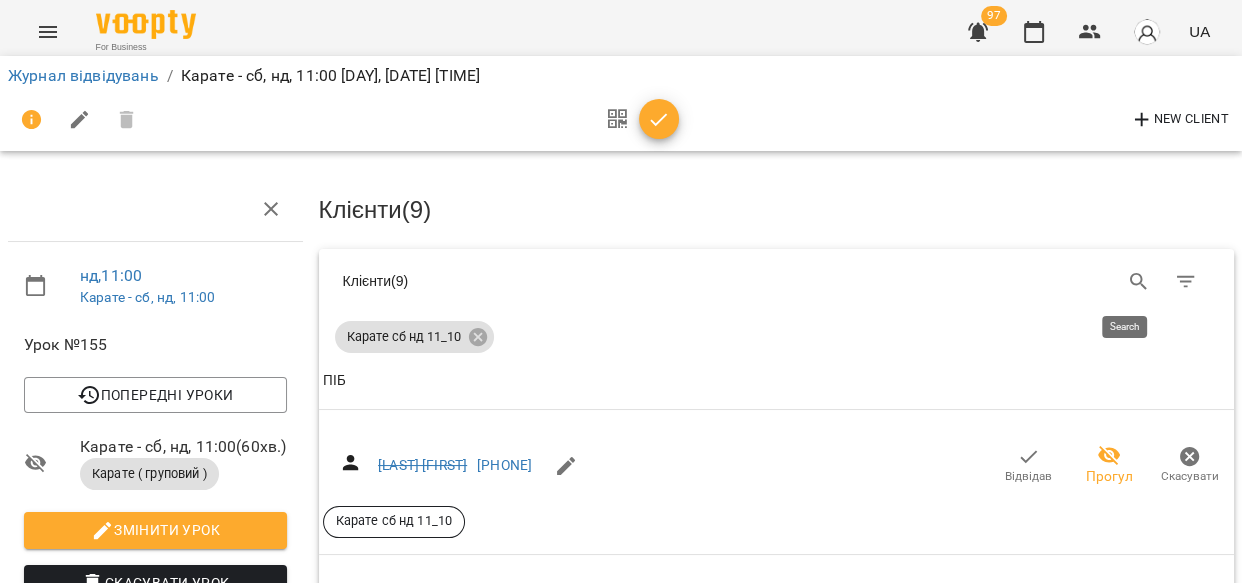 click 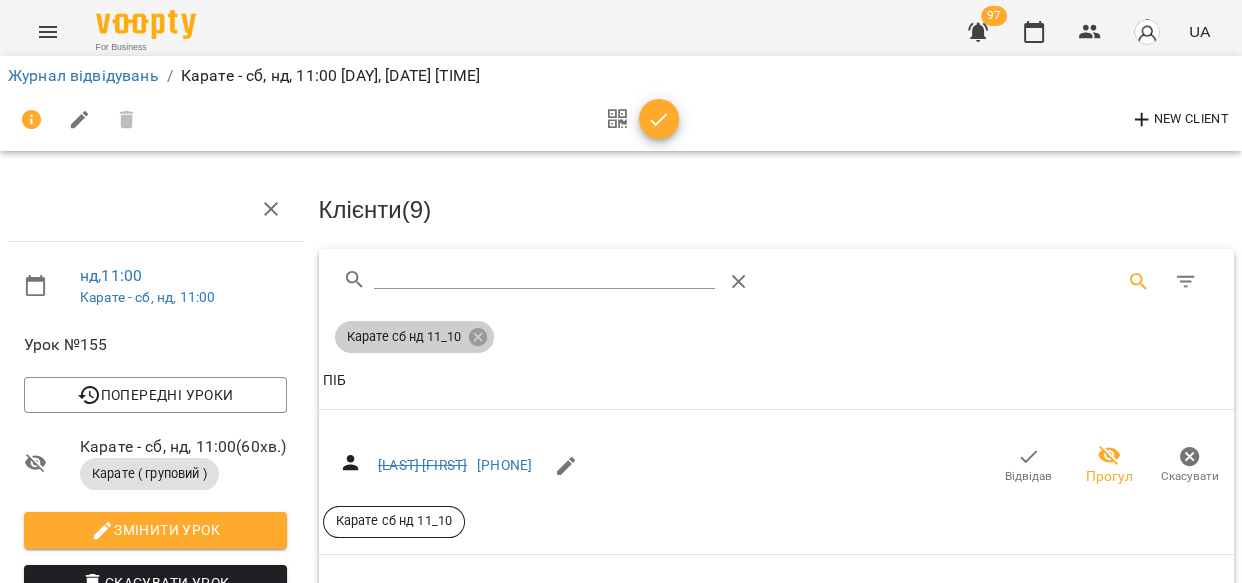 click 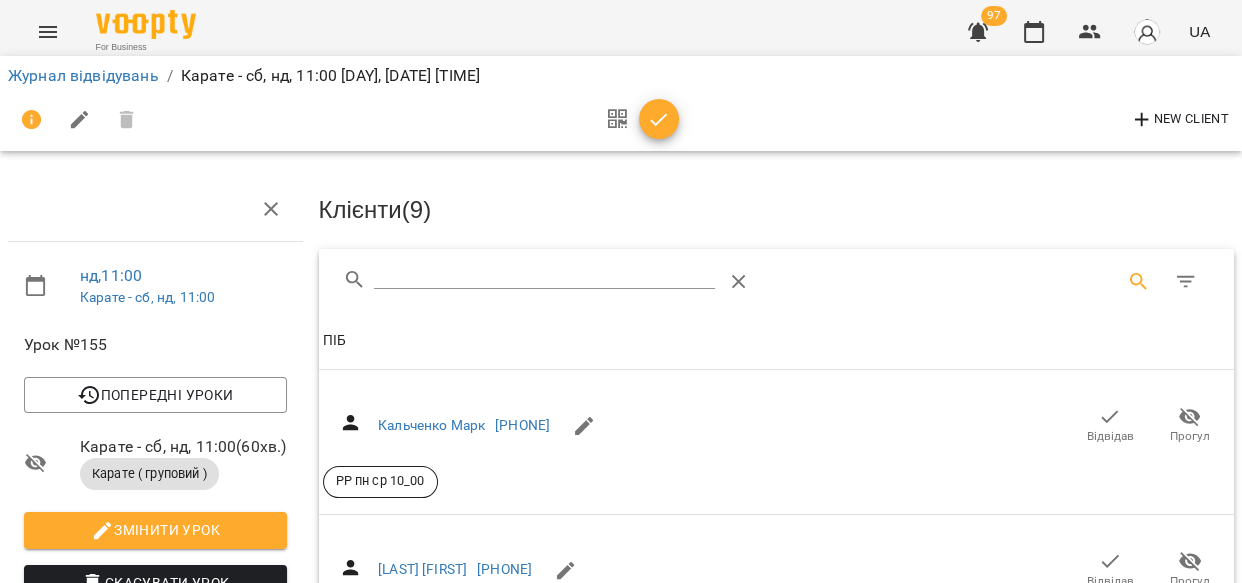 click at bounding box center [544, 274] 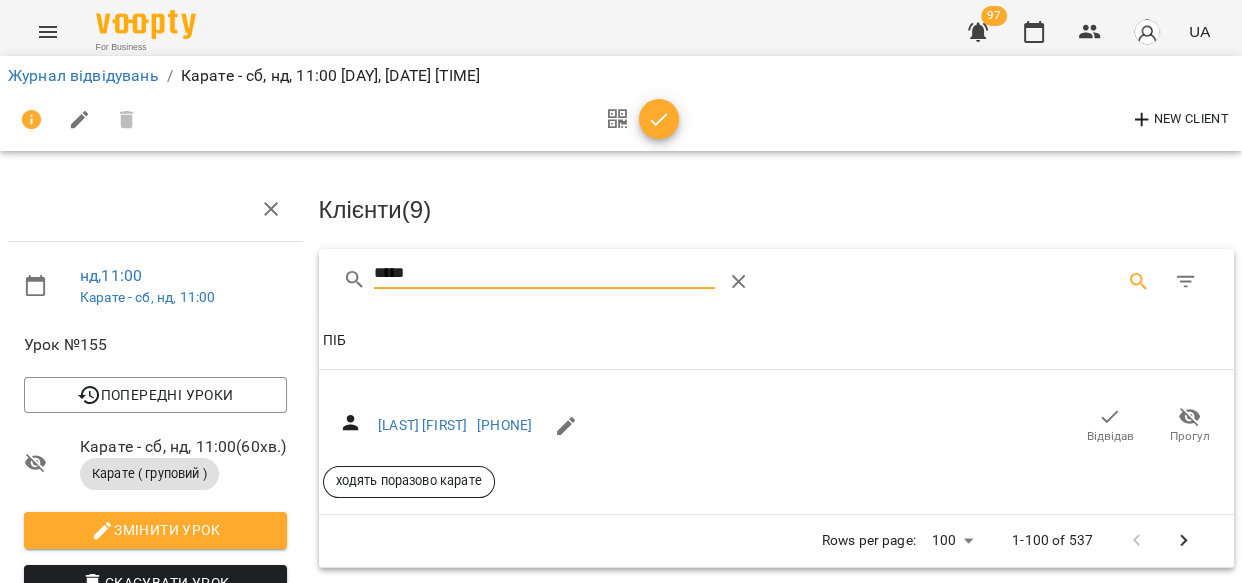 type on "*****" 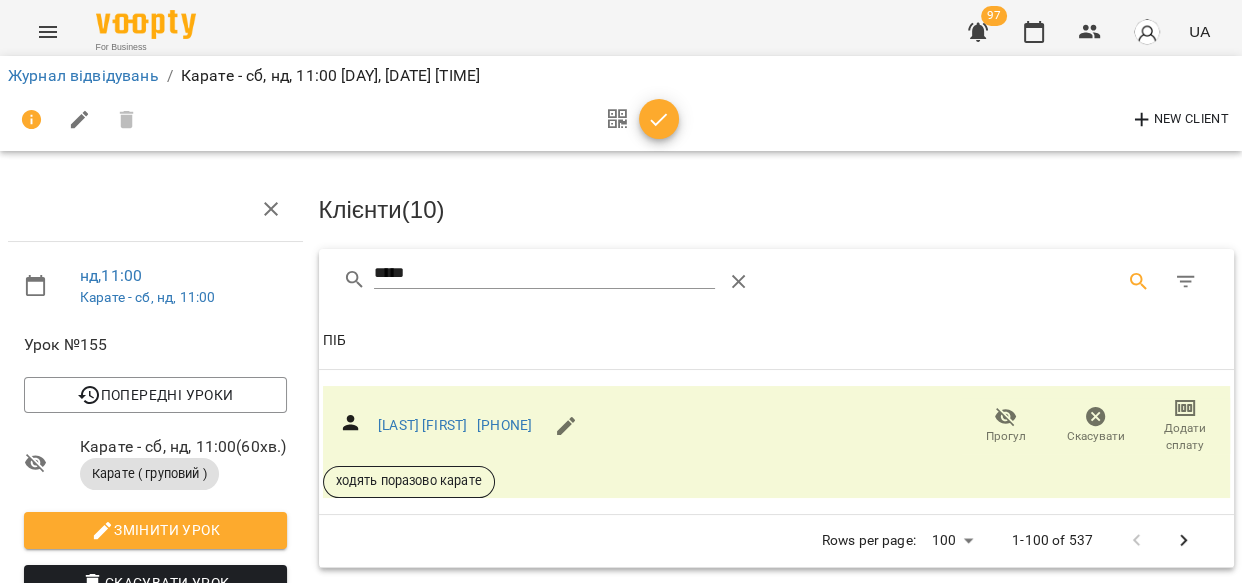 click on "Додати сплату" at bounding box center (1185, 437) 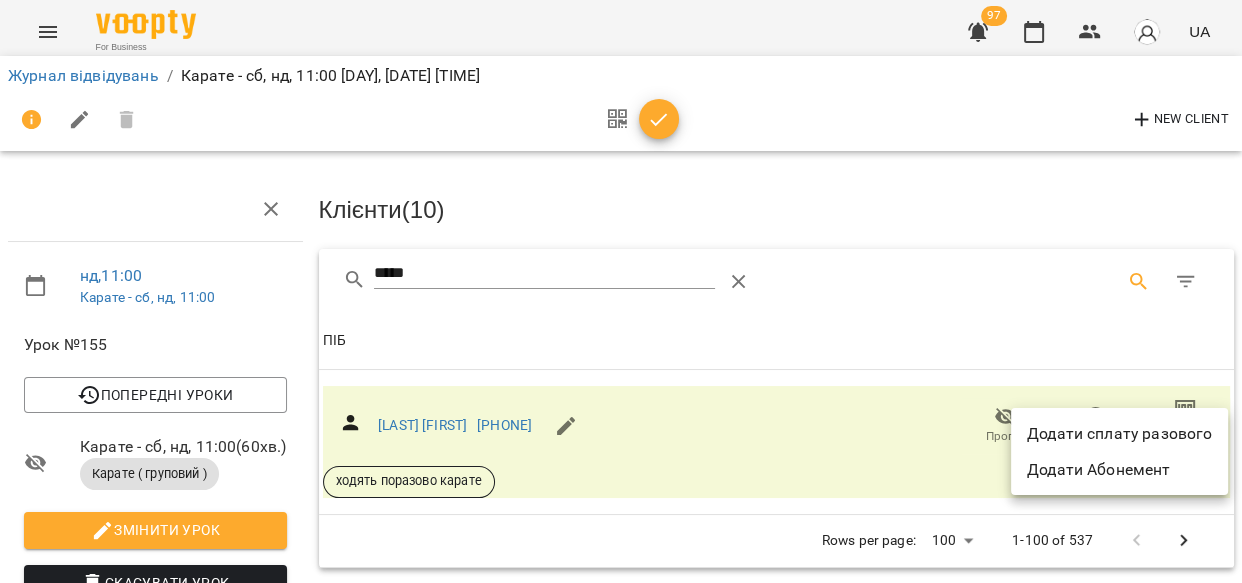 click on "Додати сплату разового" at bounding box center (1119, 434) 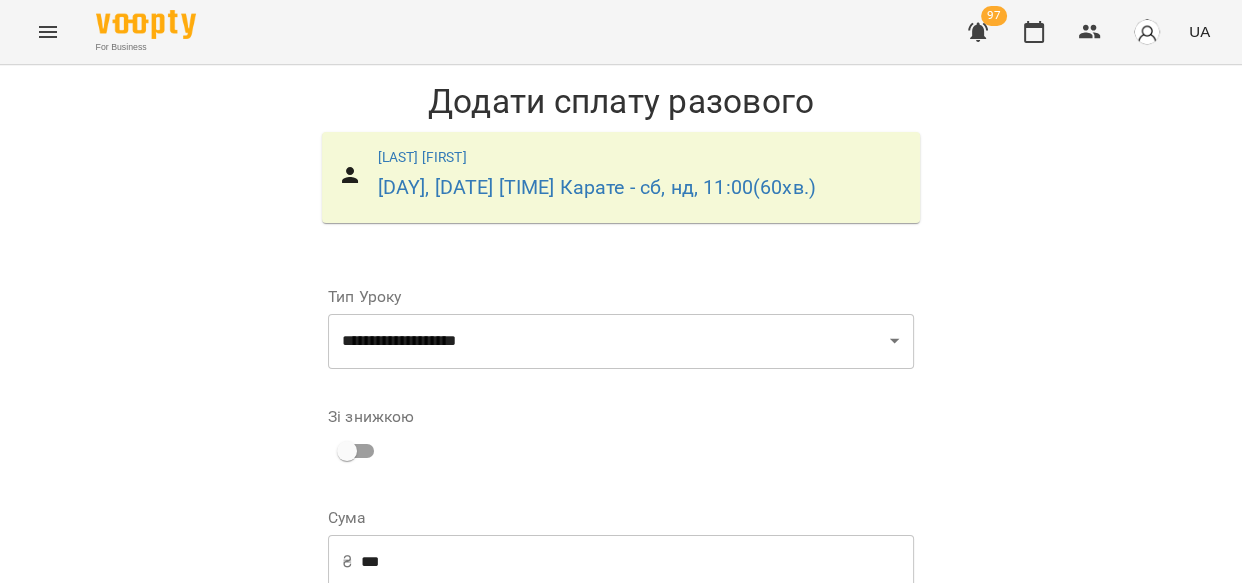 scroll, scrollTop: 328, scrollLeft: 0, axis: vertical 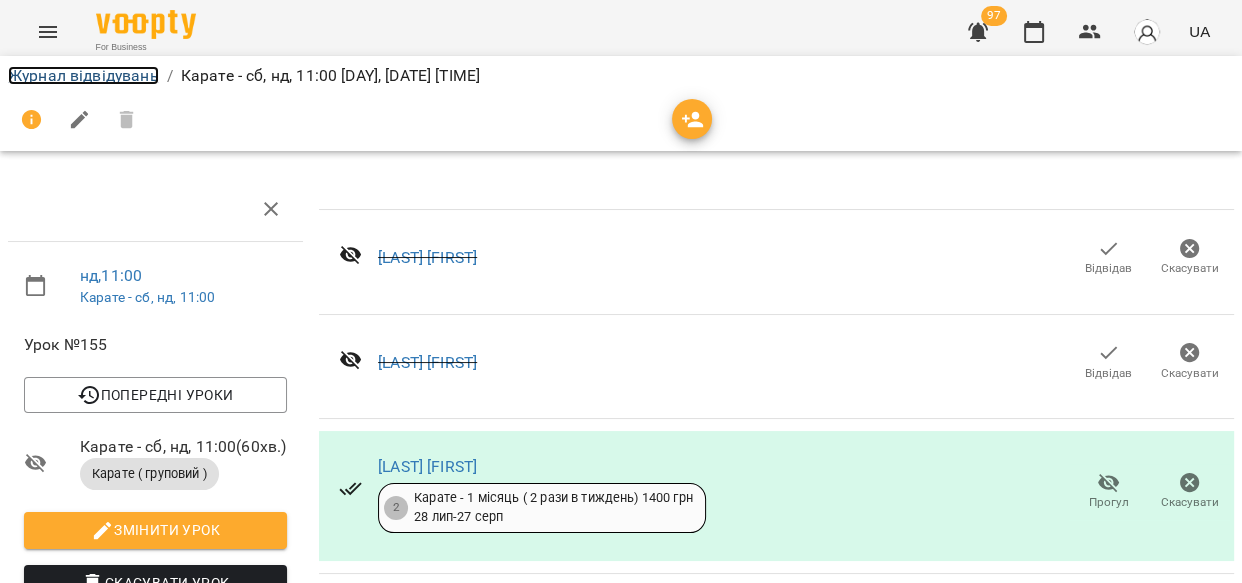 click on "Журнал відвідувань" at bounding box center (83, 75) 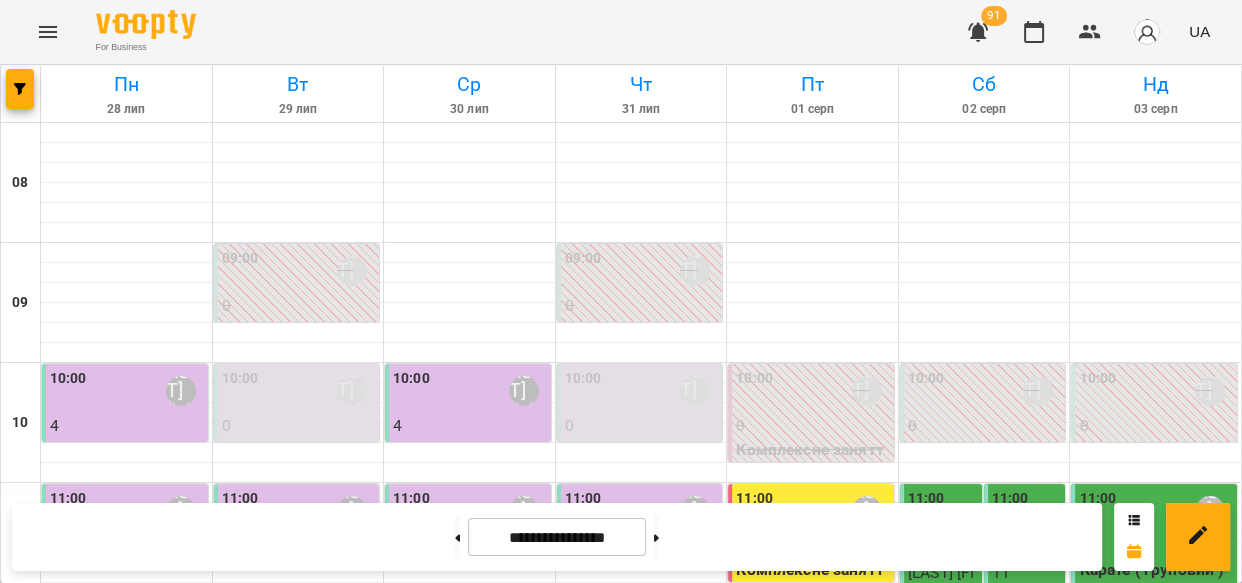 scroll, scrollTop: 802, scrollLeft: 0, axis: vertical 